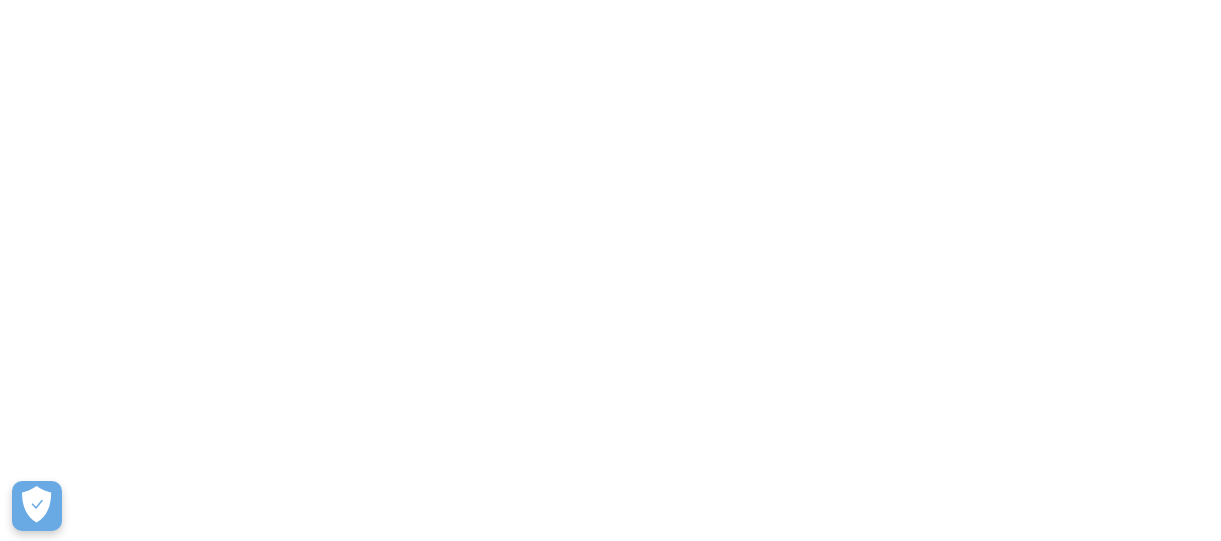 scroll, scrollTop: 0, scrollLeft: 0, axis: both 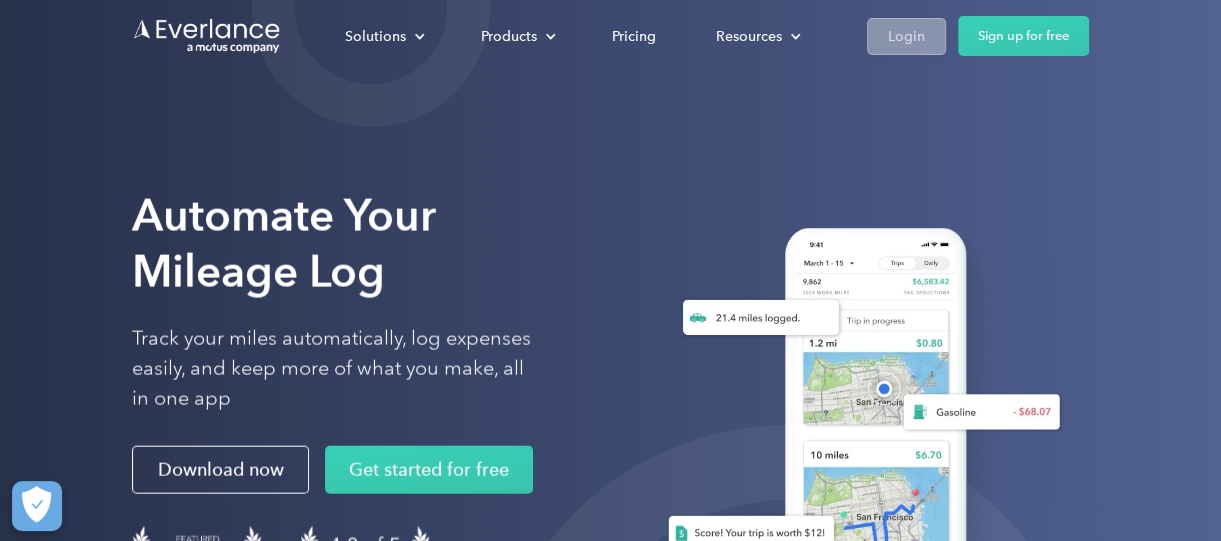 click on "Login" at bounding box center (906, 36) 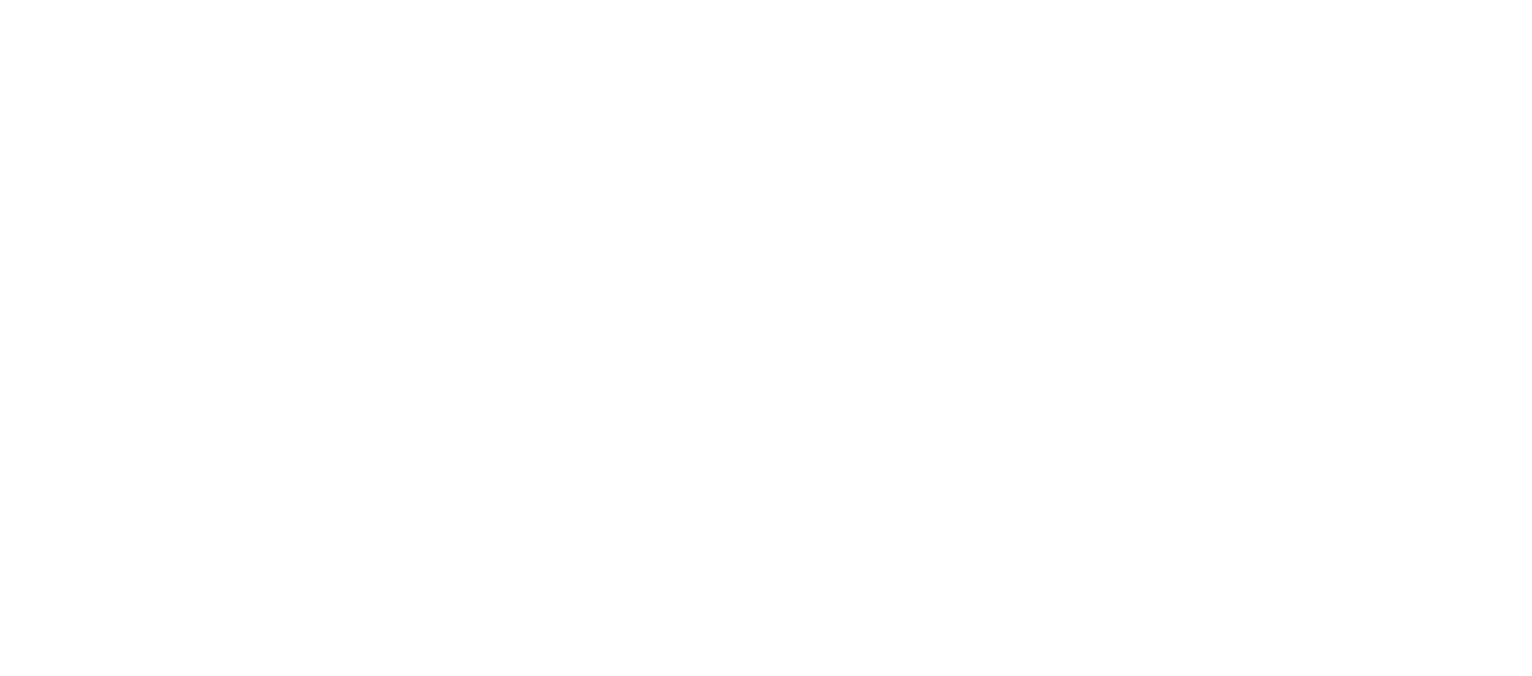 scroll, scrollTop: 0, scrollLeft: 0, axis: both 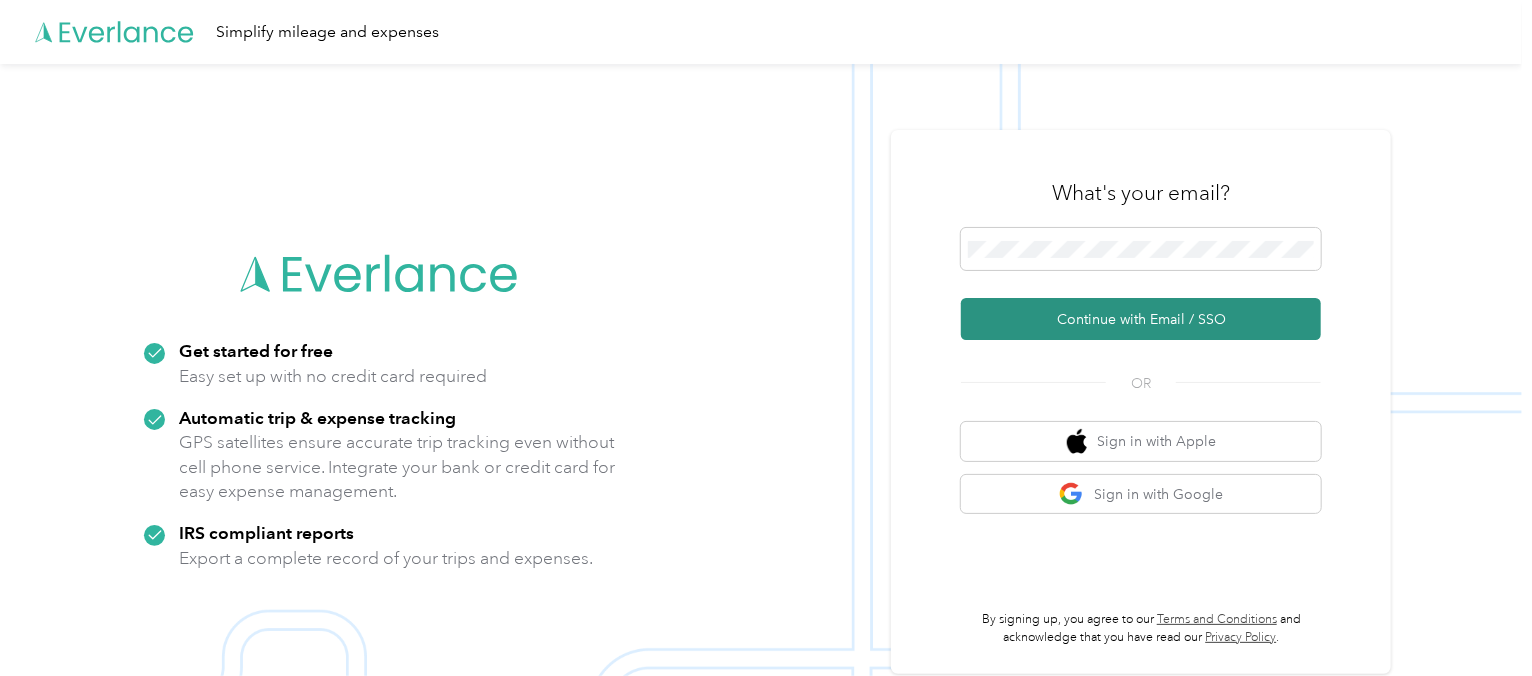 click on "Continue with Email / SSO" at bounding box center [1141, 319] 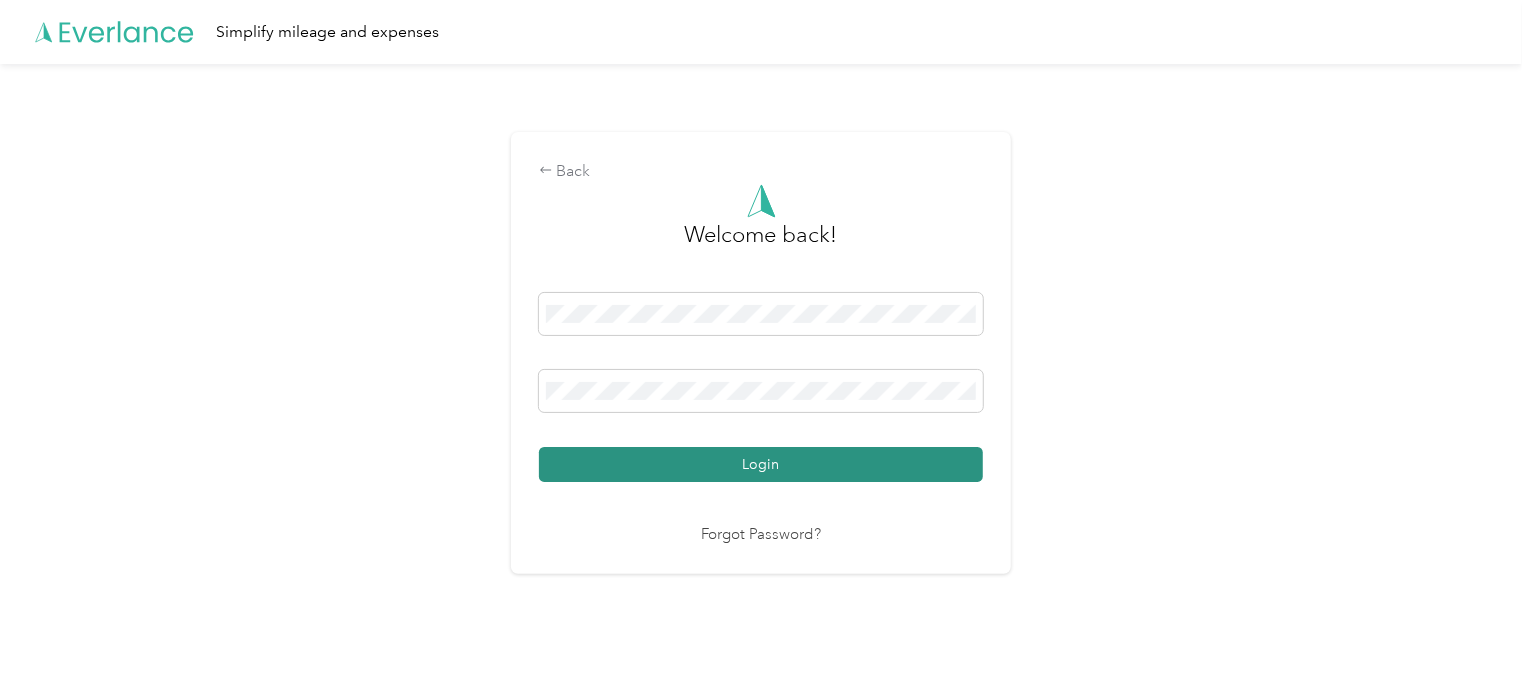 click on "Login" at bounding box center (761, 464) 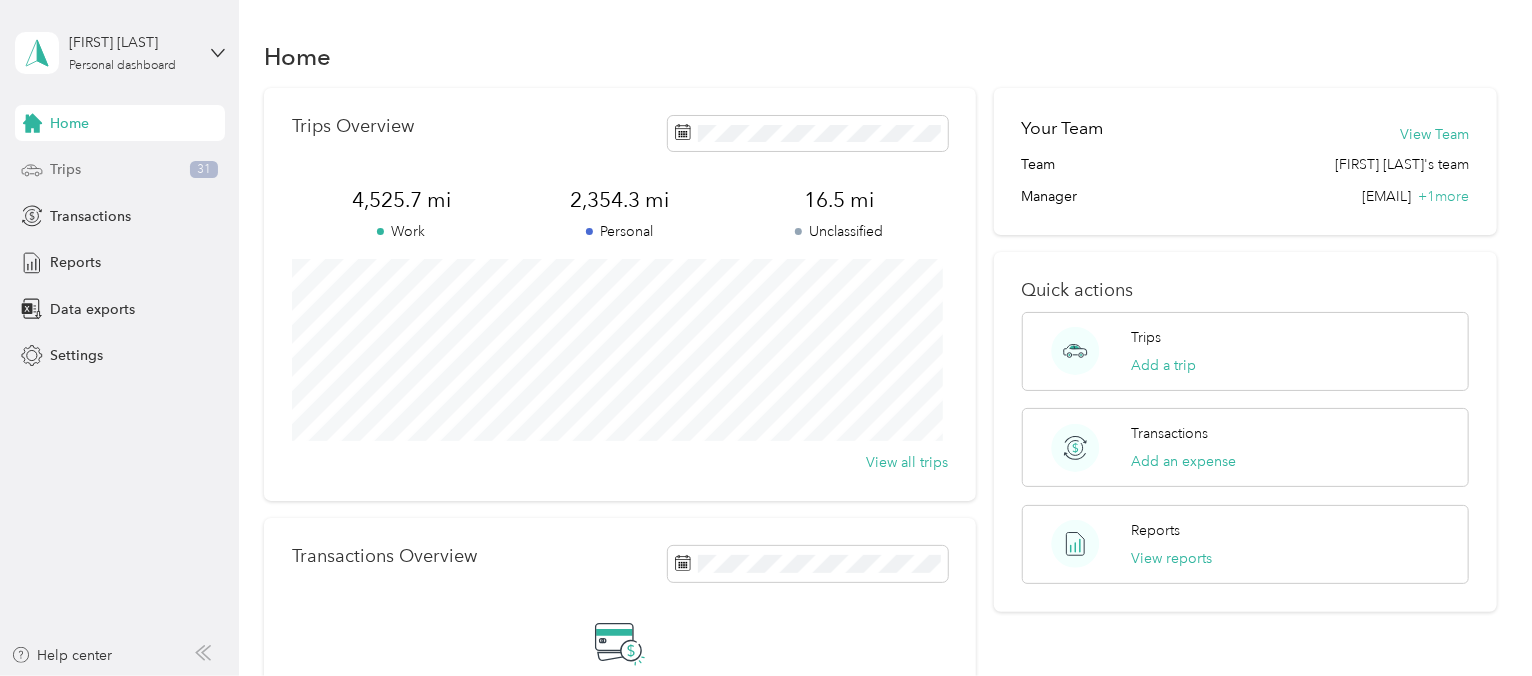 click on "Trips" at bounding box center [65, 169] 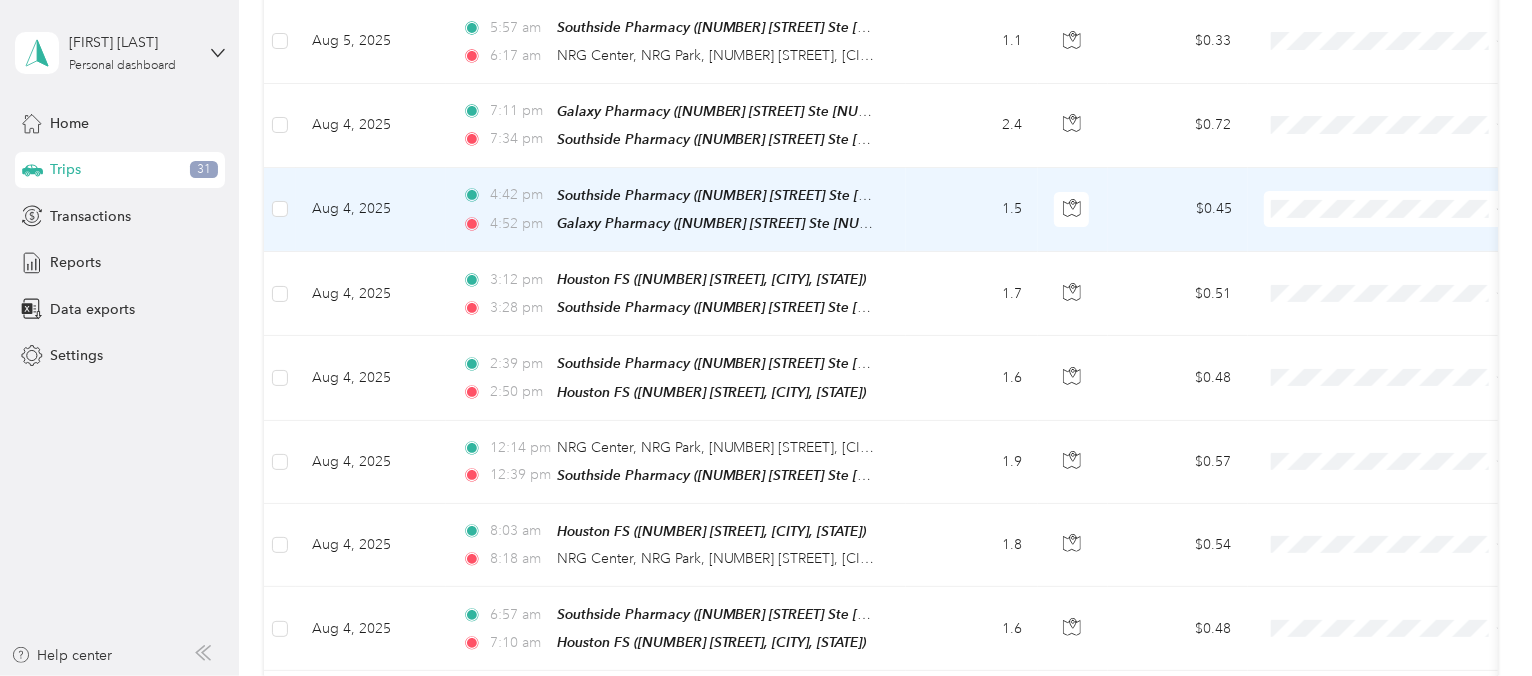 scroll, scrollTop: 500, scrollLeft: 0, axis: vertical 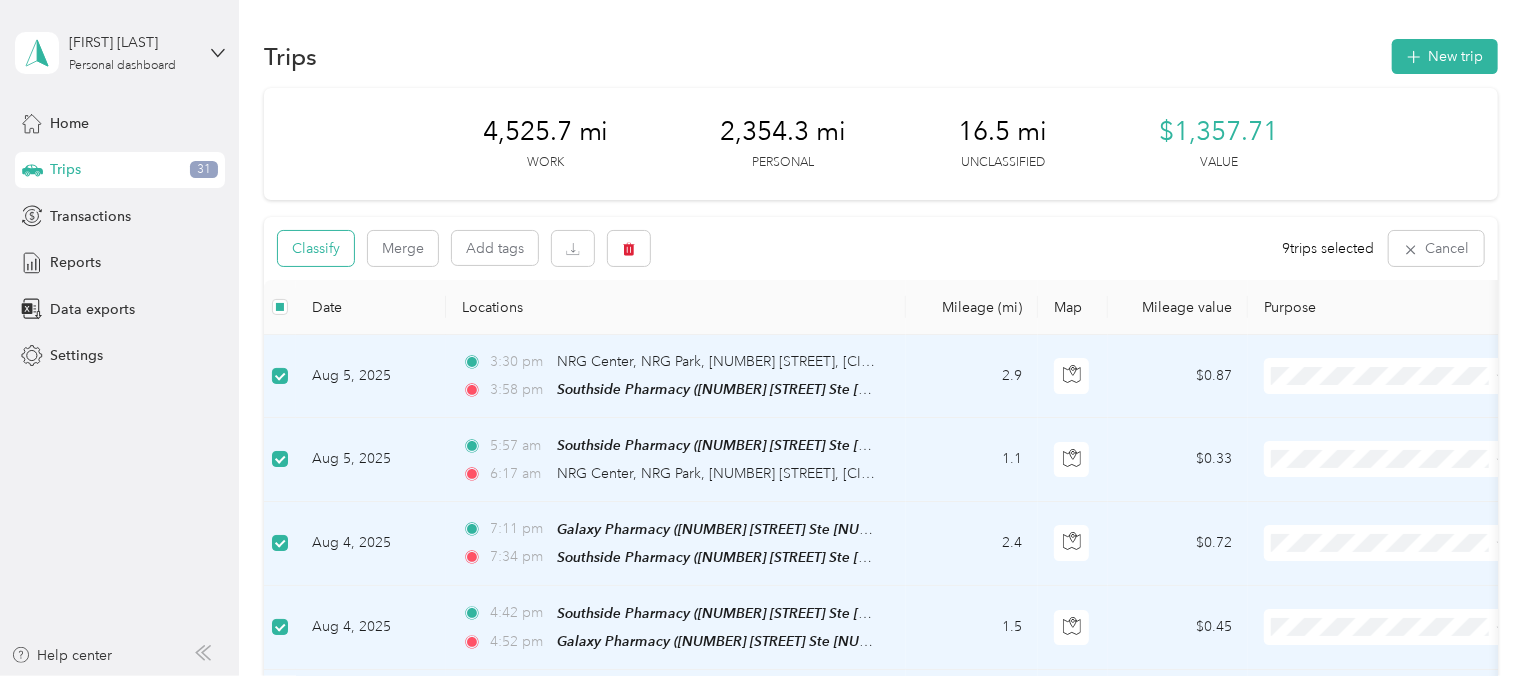click on "Classify" at bounding box center [316, 248] 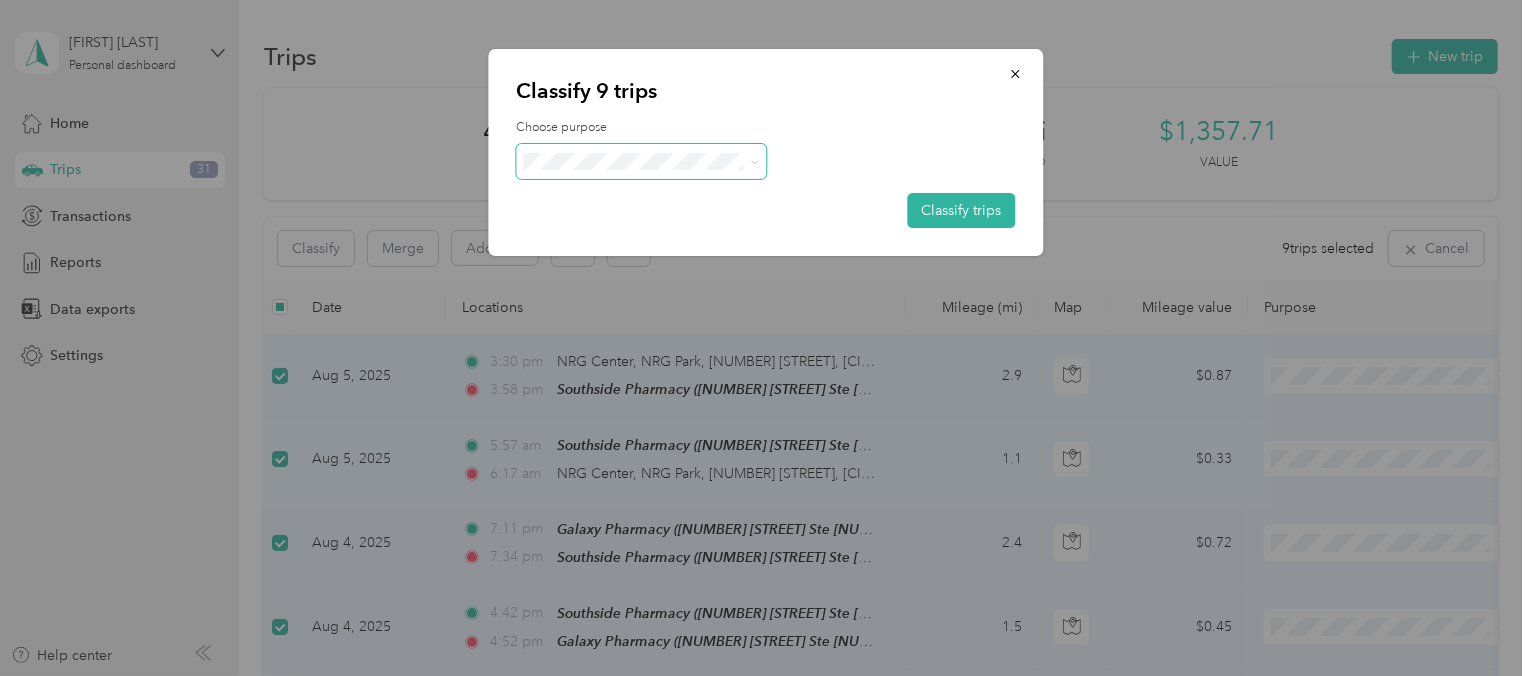 click at bounding box center (751, 161) 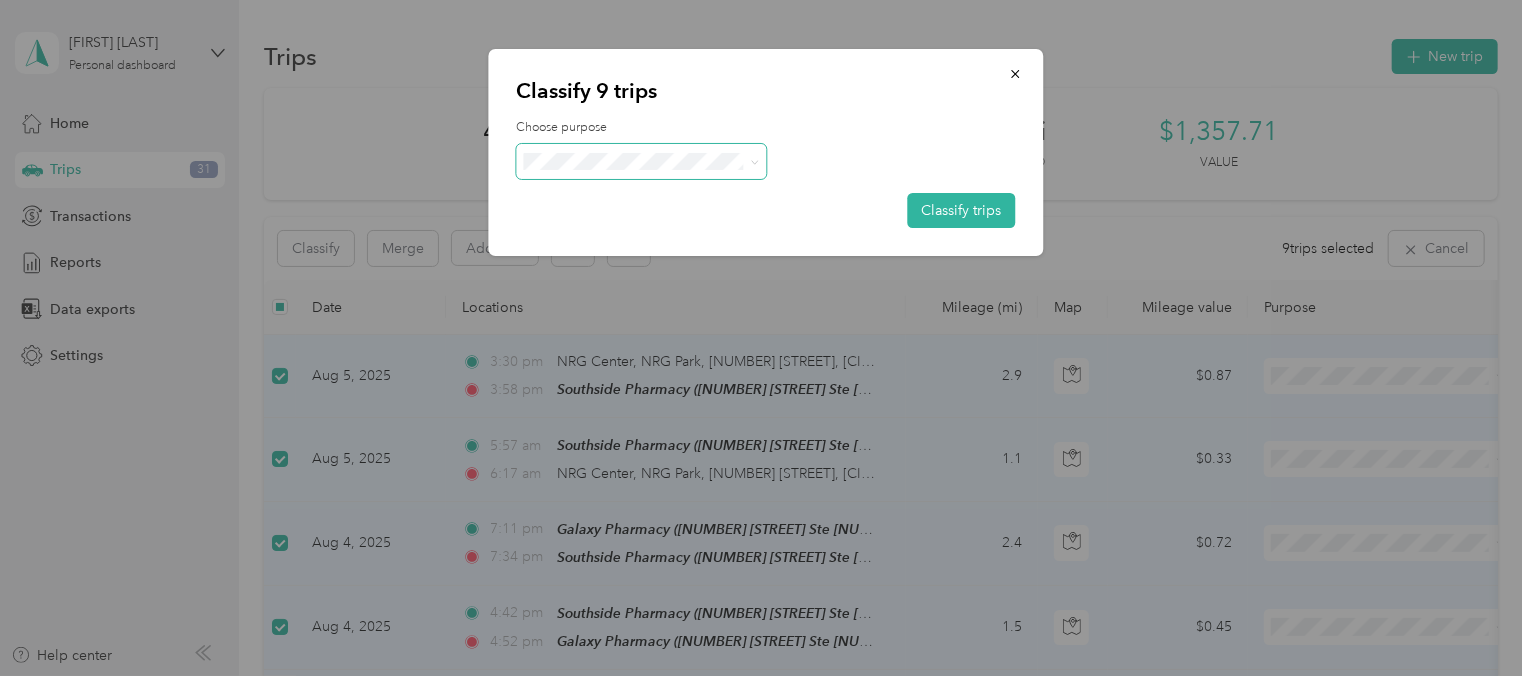 click 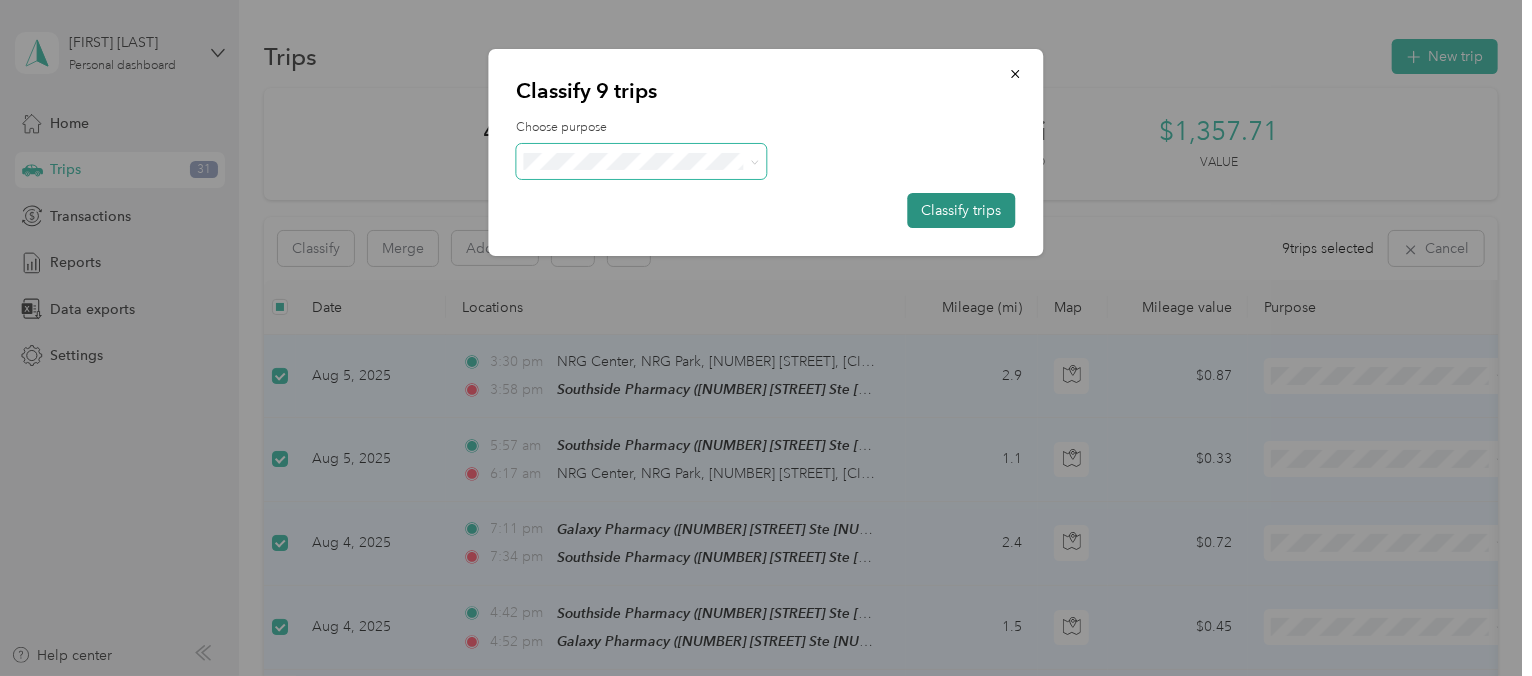 click on "Classify trips" at bounding box center [962, 210] 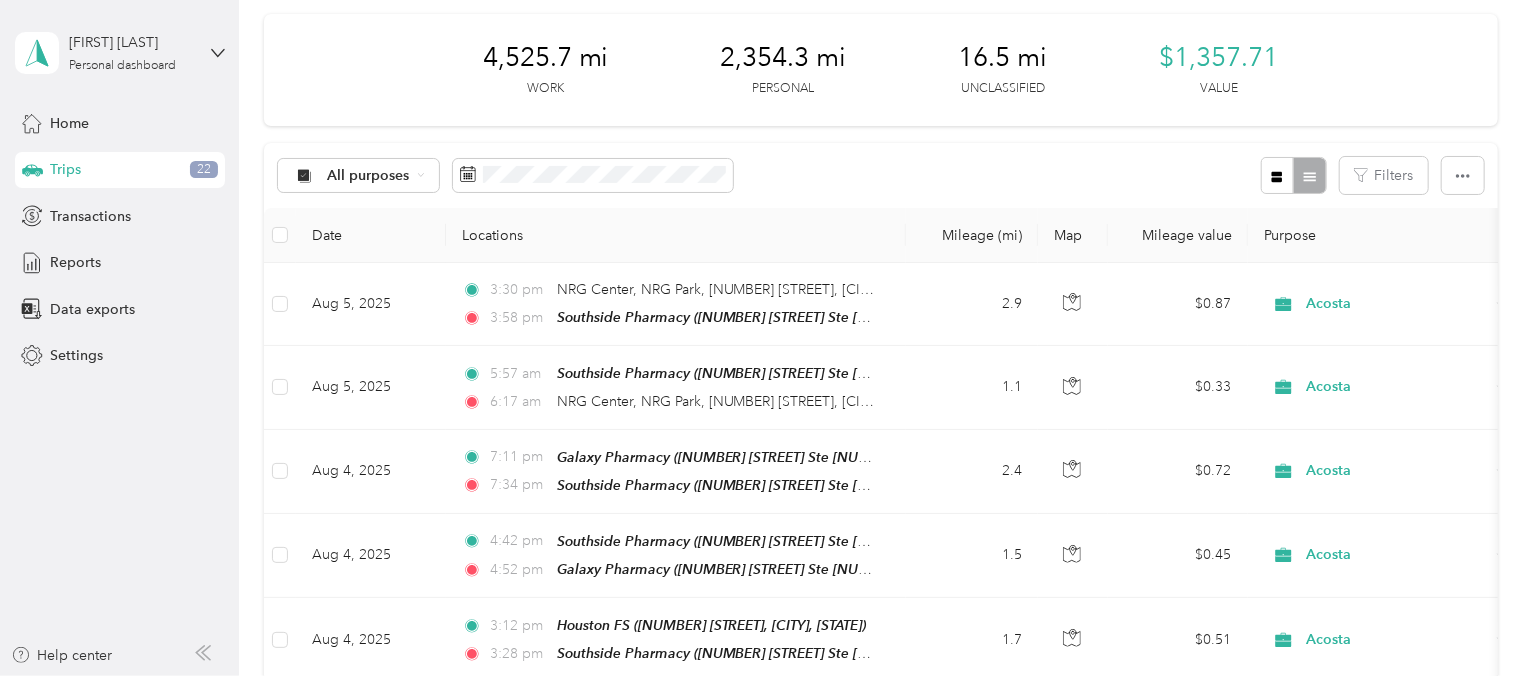 scroll, scrollTop: 0, scrollLeft: 0, axis: both 